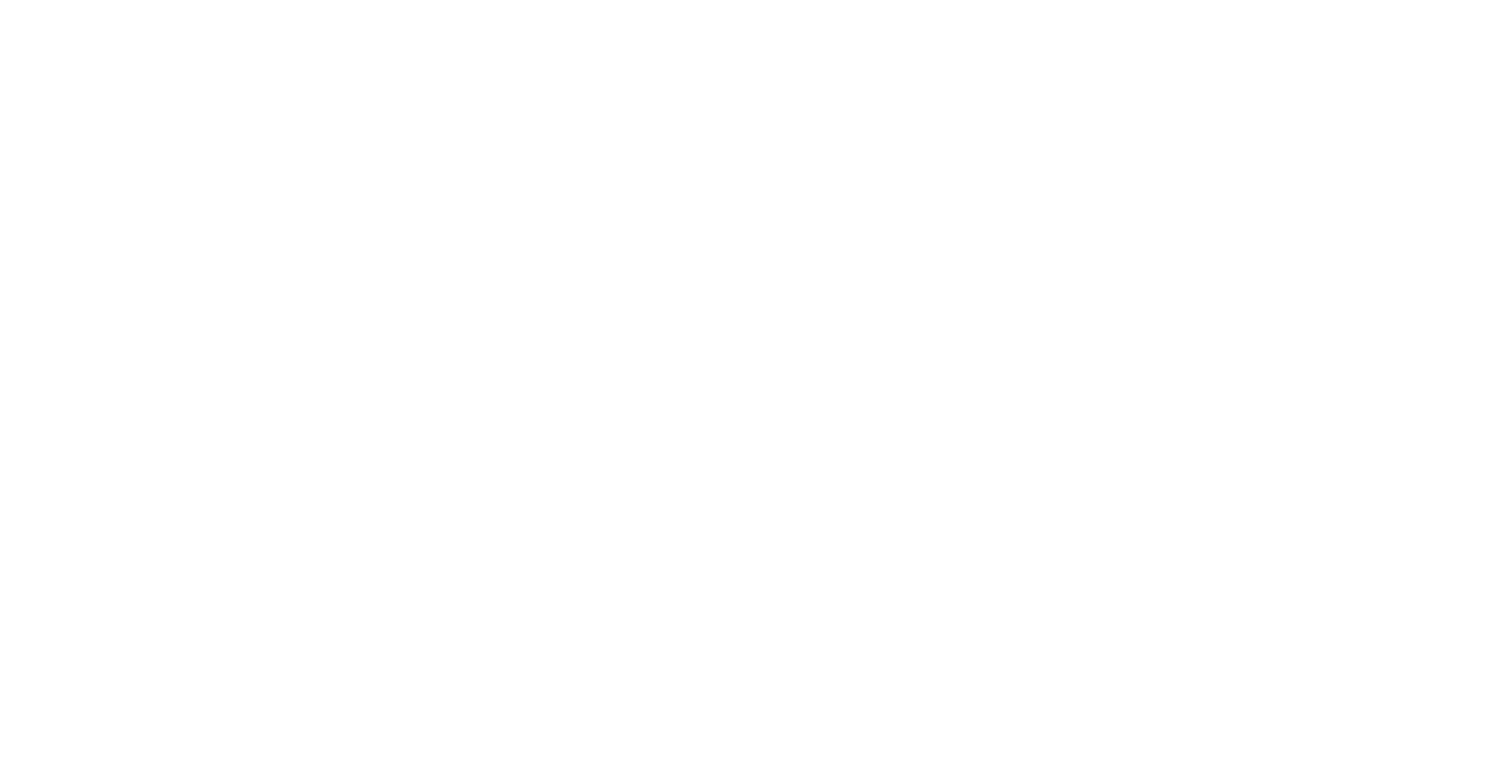 scroll, scrollTop: 0, scrollLeft: 0, axis: both 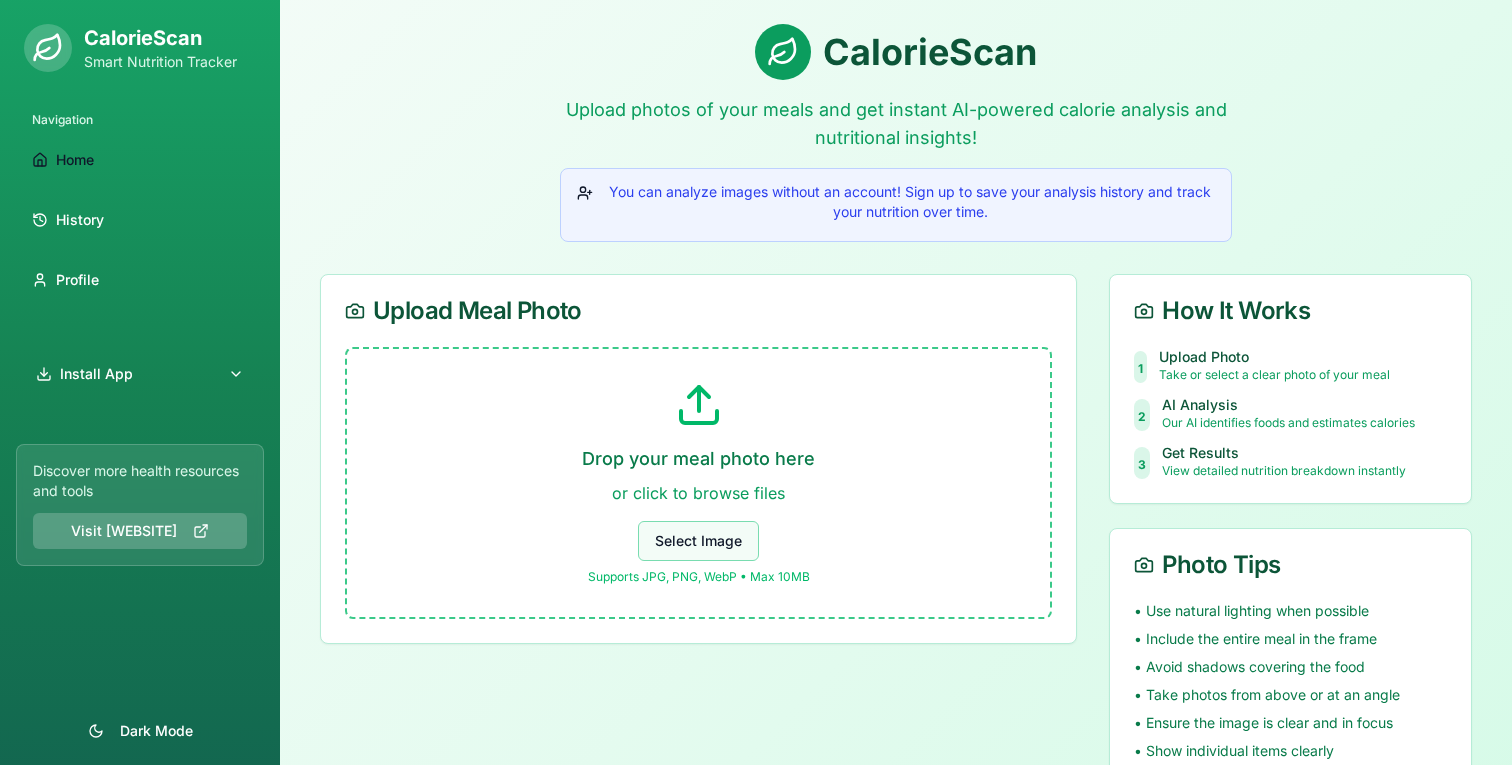 click on "Select Image" at bounding box center [698, 541] 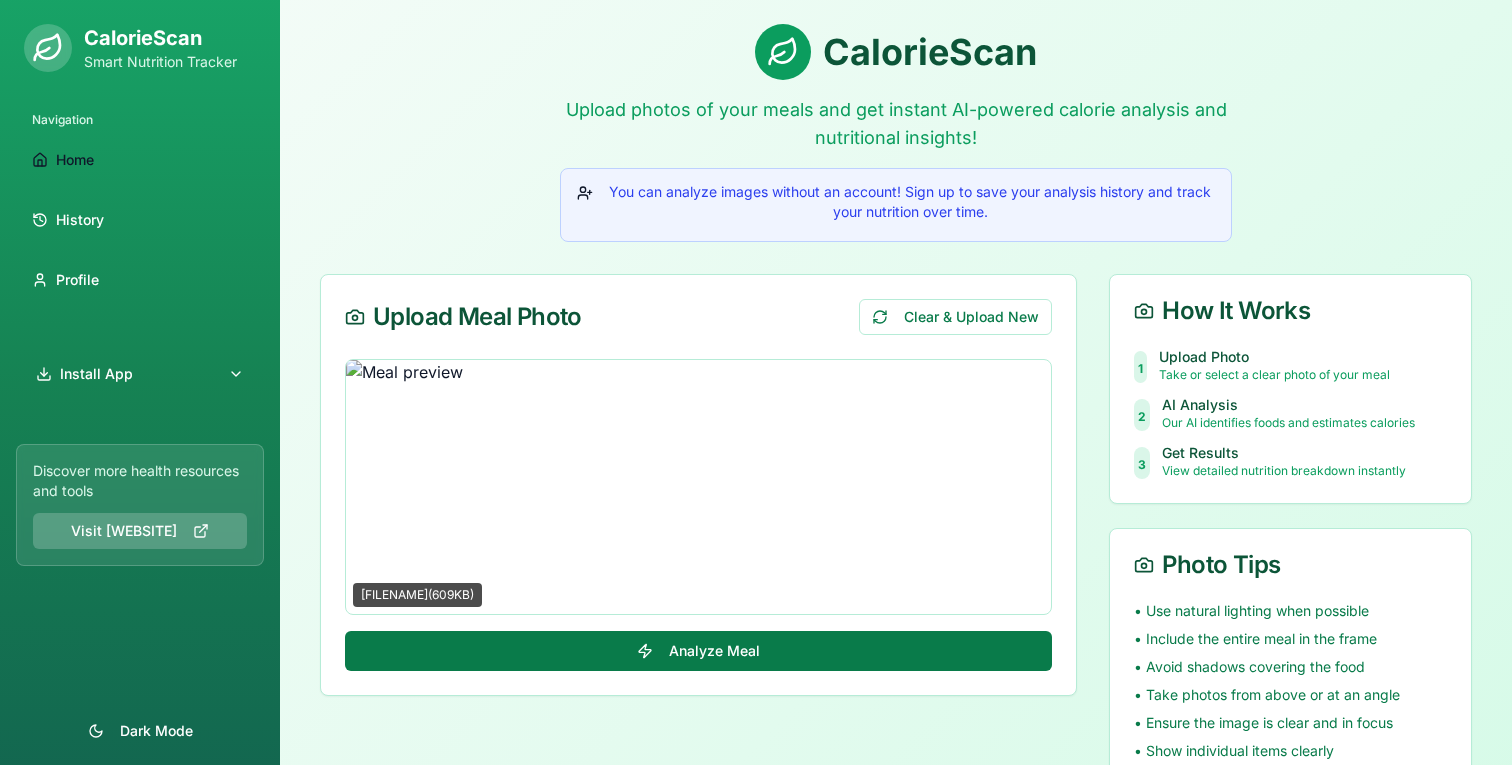 click on "Analyze Meal" at bounding box center (698, 651) 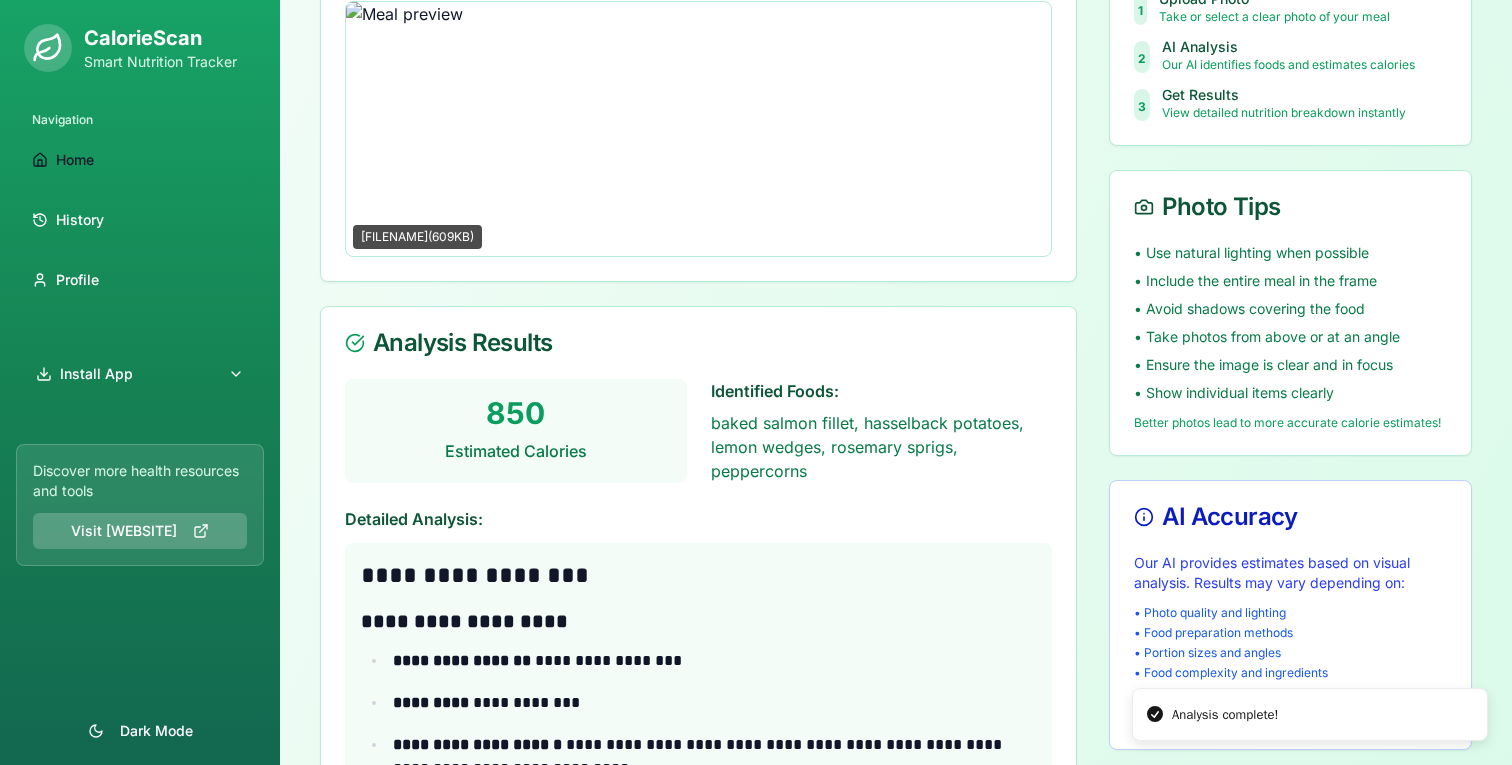 scroll, scrollTop: 369, scrollLeft: 0, axis: vertical 